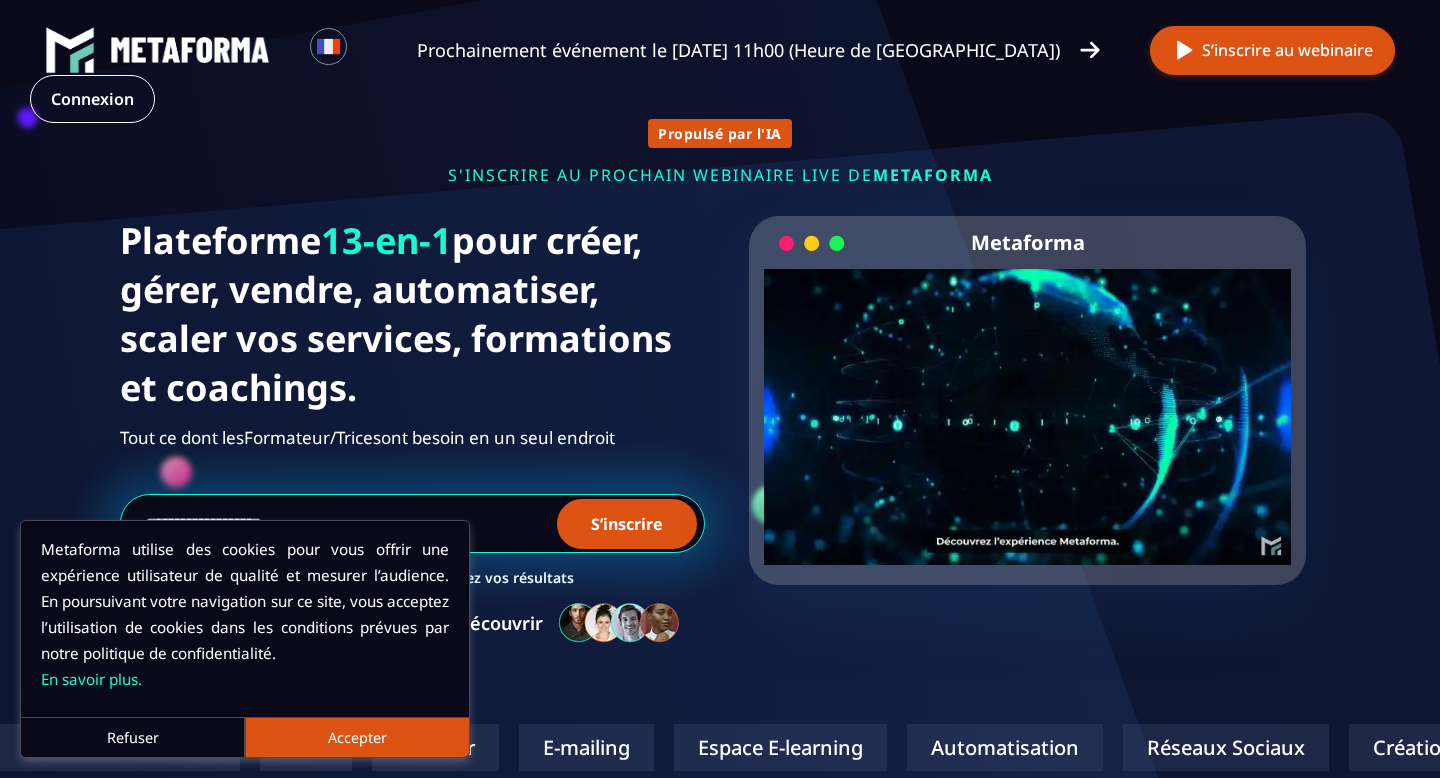 scroll, scrollTop: 0, scrollLeft: 0, axis: both 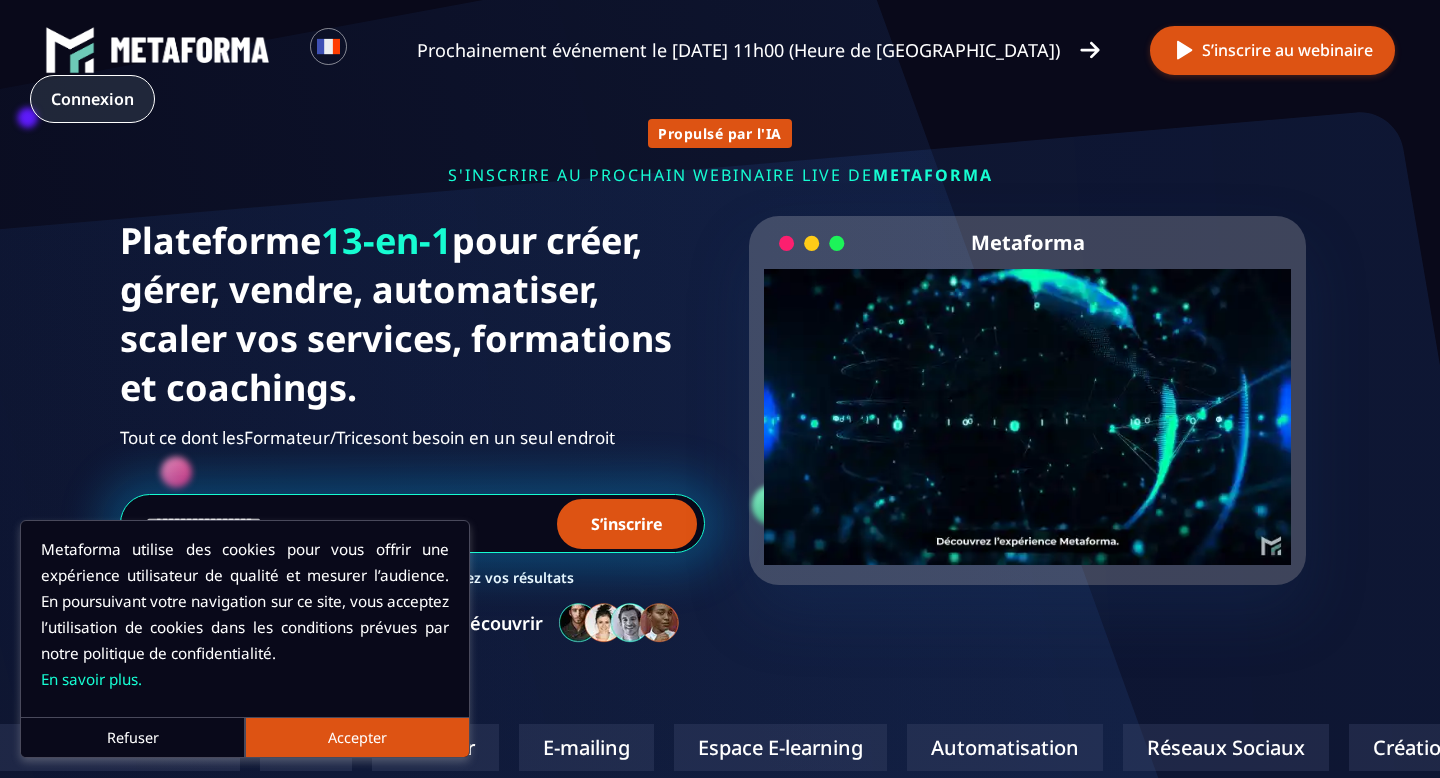 click on "Connexion" at bounding box center (92, 99) 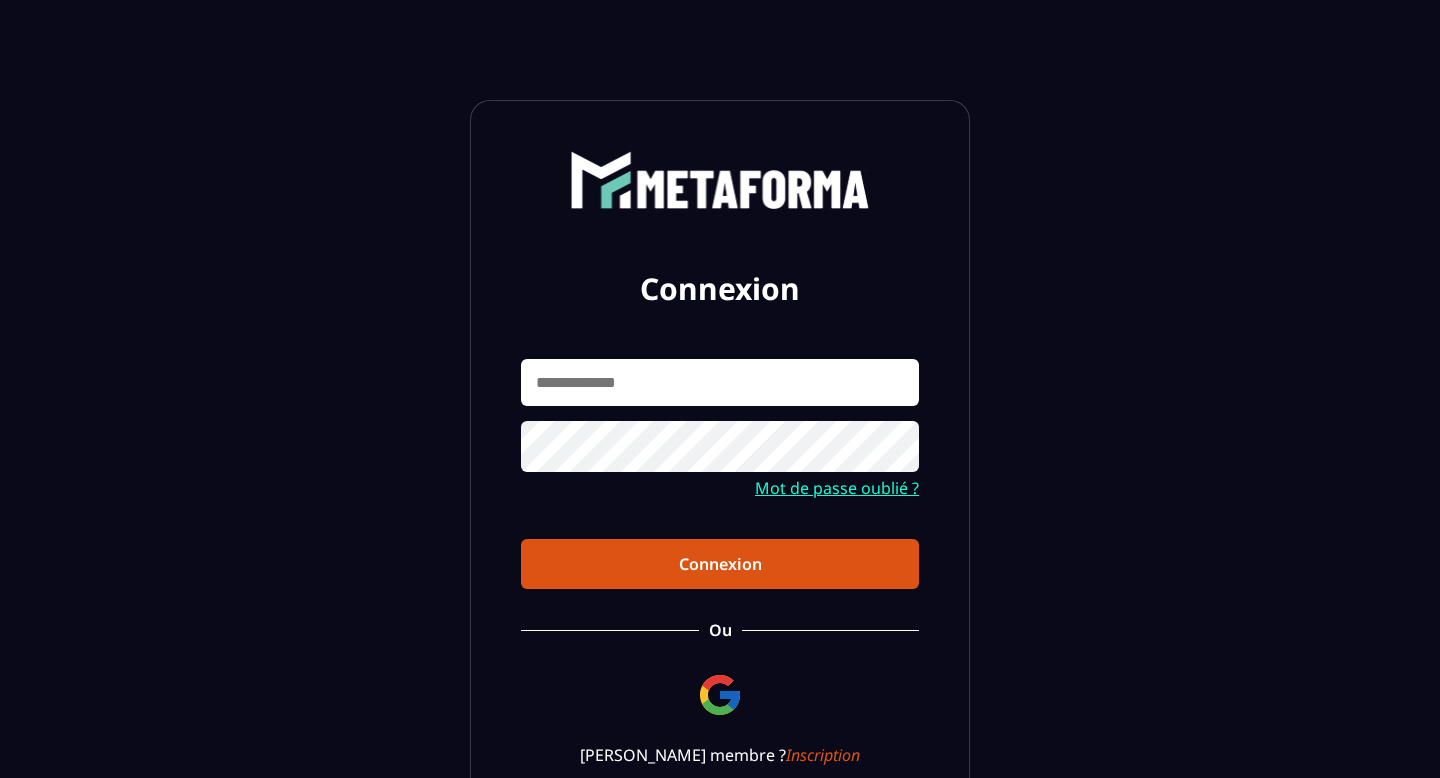scroll, scrollTop: 0, scrollLeft: 0, axis: both 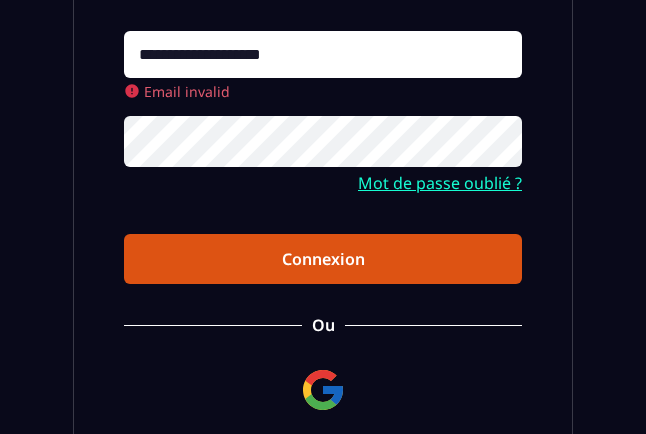 type on "**********" 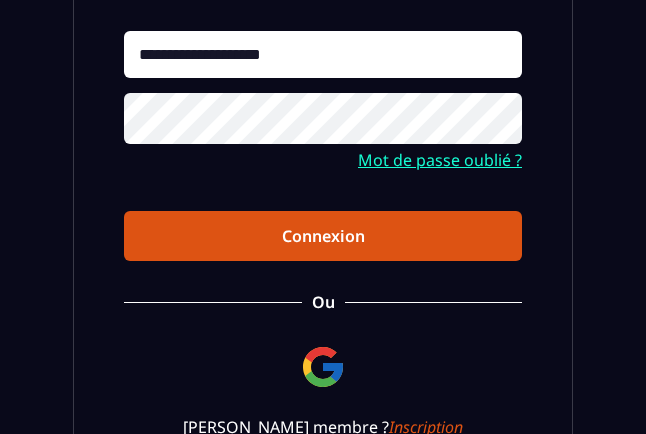 click on "**********" at bounding box center [323, 146] 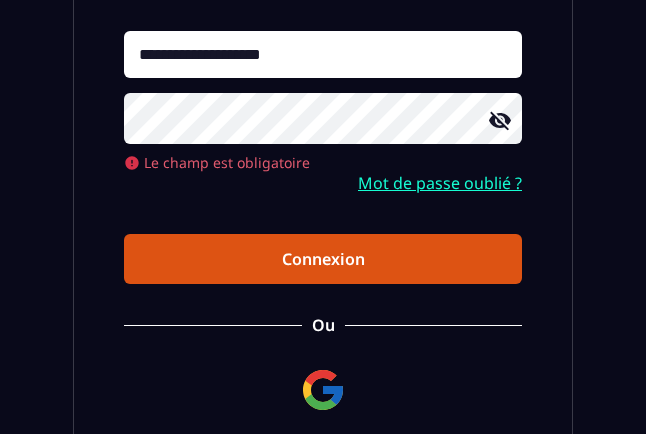 click on "Connexion" at bounding box center (323, 259) 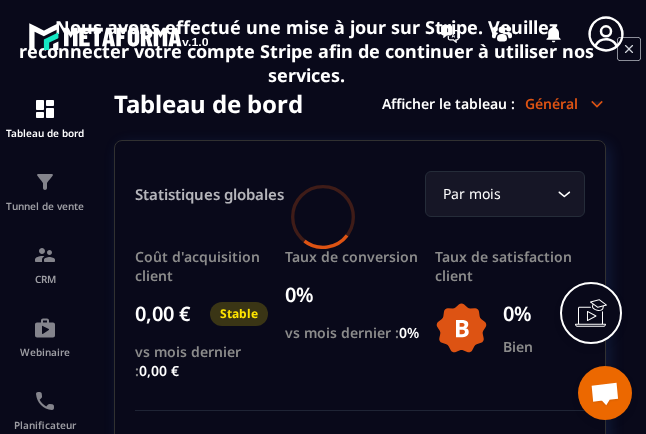 scroll, scrollTop: 0, scrollLeft: 0, axis: both 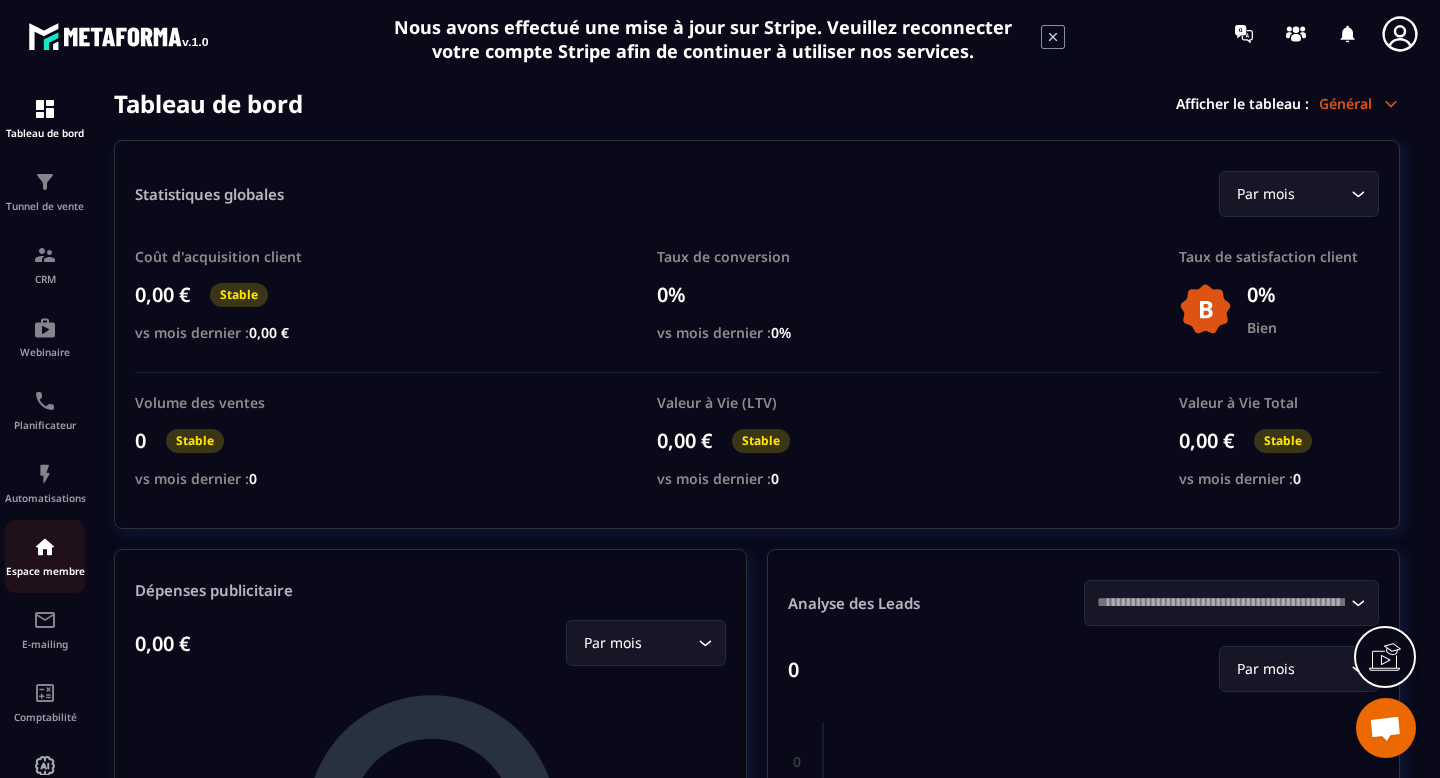 click on "Espace membre" at bounding box center (45, 571) 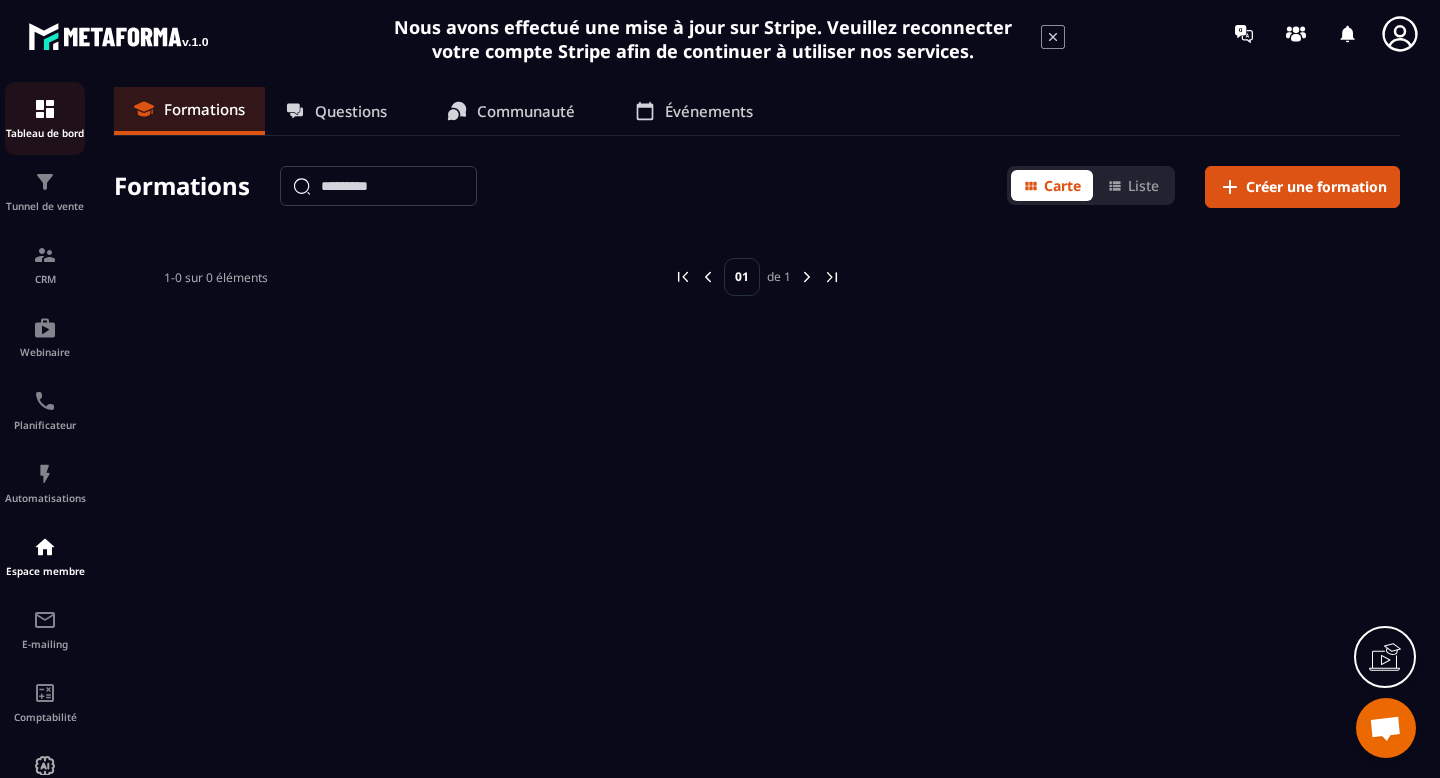 click on "Tableau de bord" at bounding box center [45, 133] 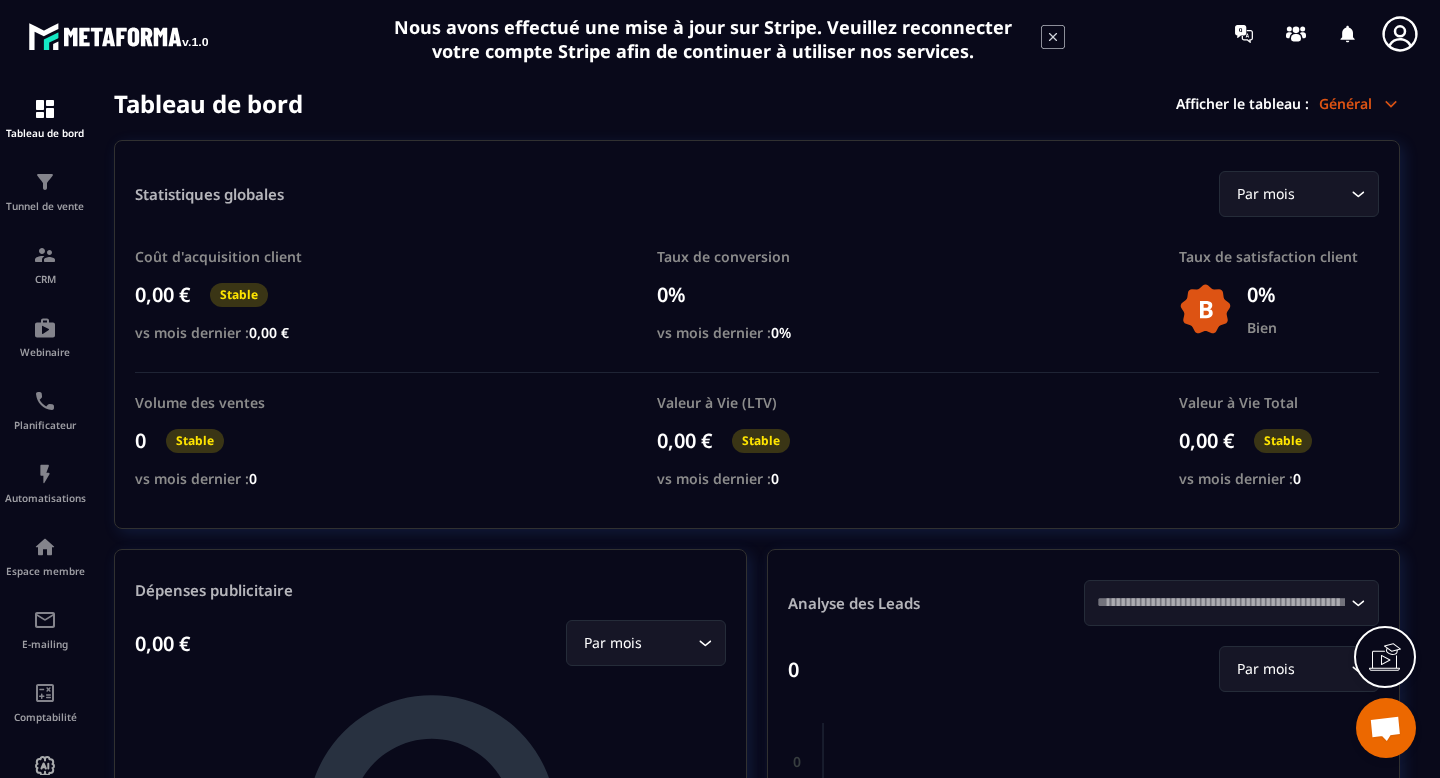 click 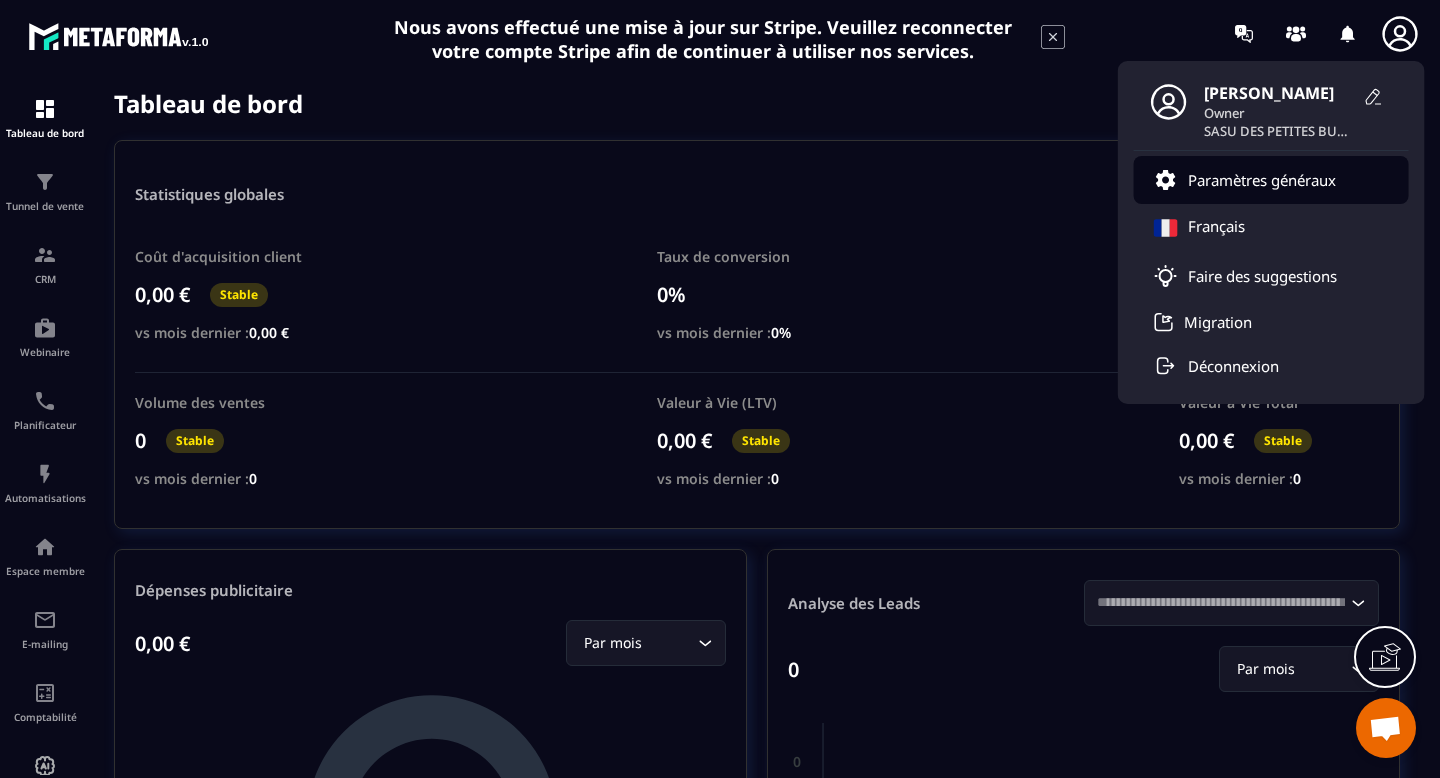 click on "Paramètres généraux" at bounding box center [1262, 180] 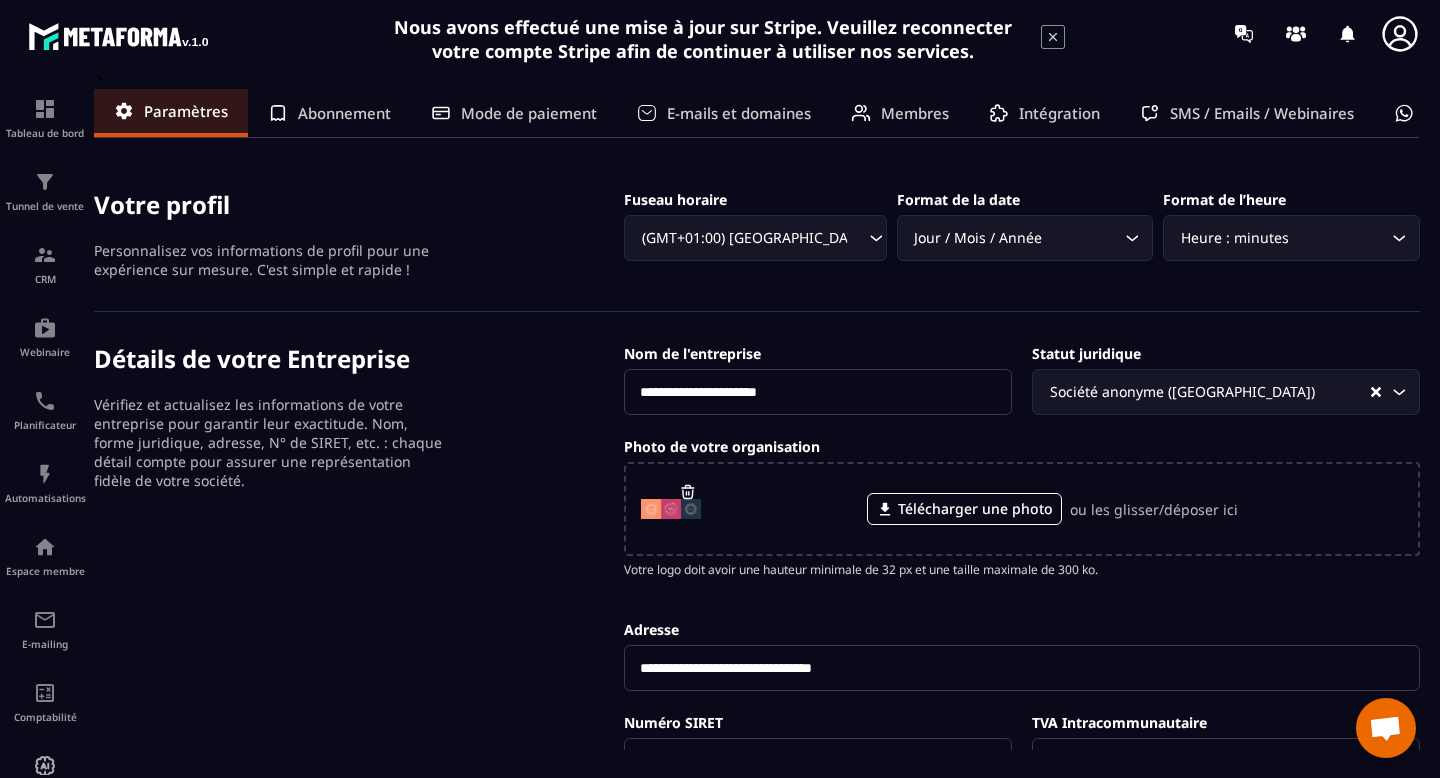 click on "Membres" at bounding box center [915, 113] 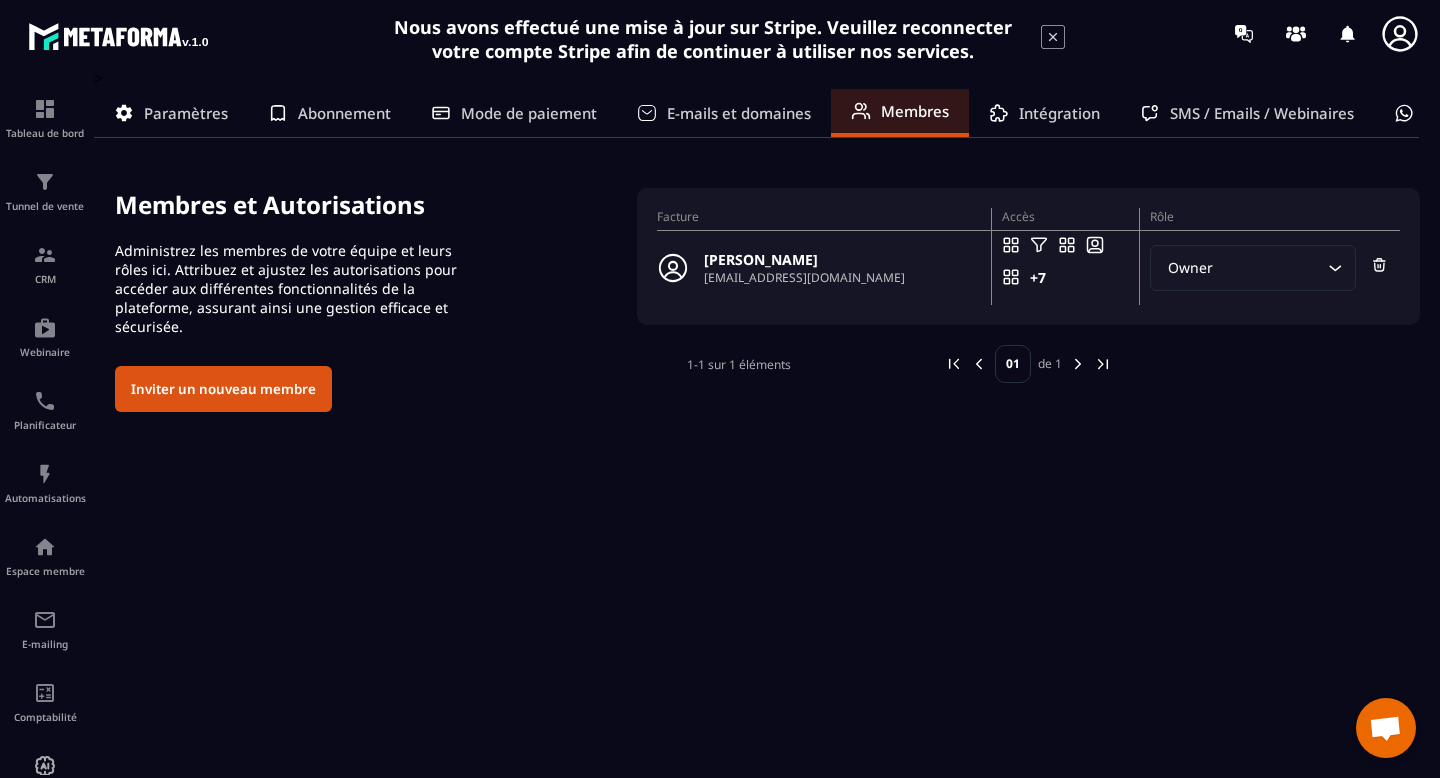 click on "Inviter un nouveau membre" at bounding box center (223, 389) 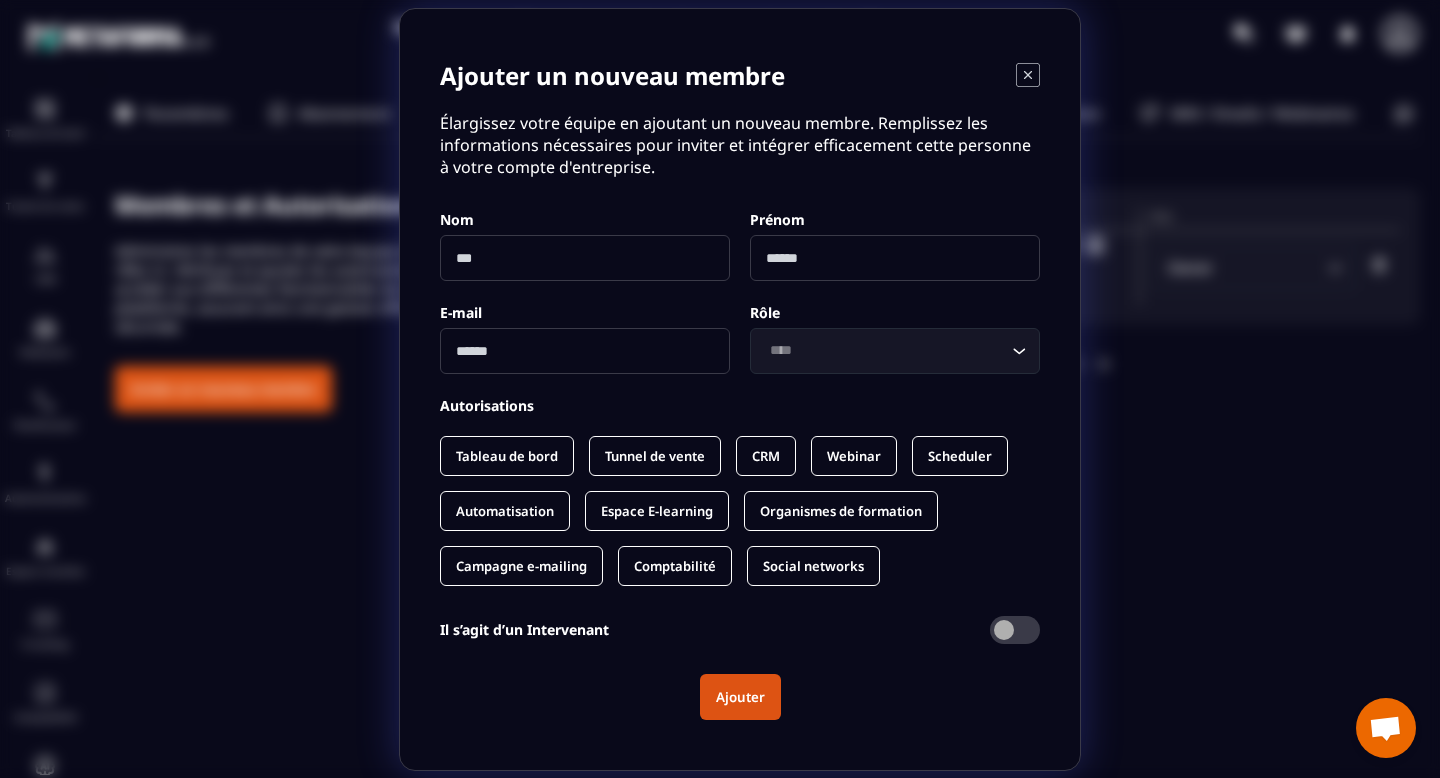 click at bounding box center (585, 351) 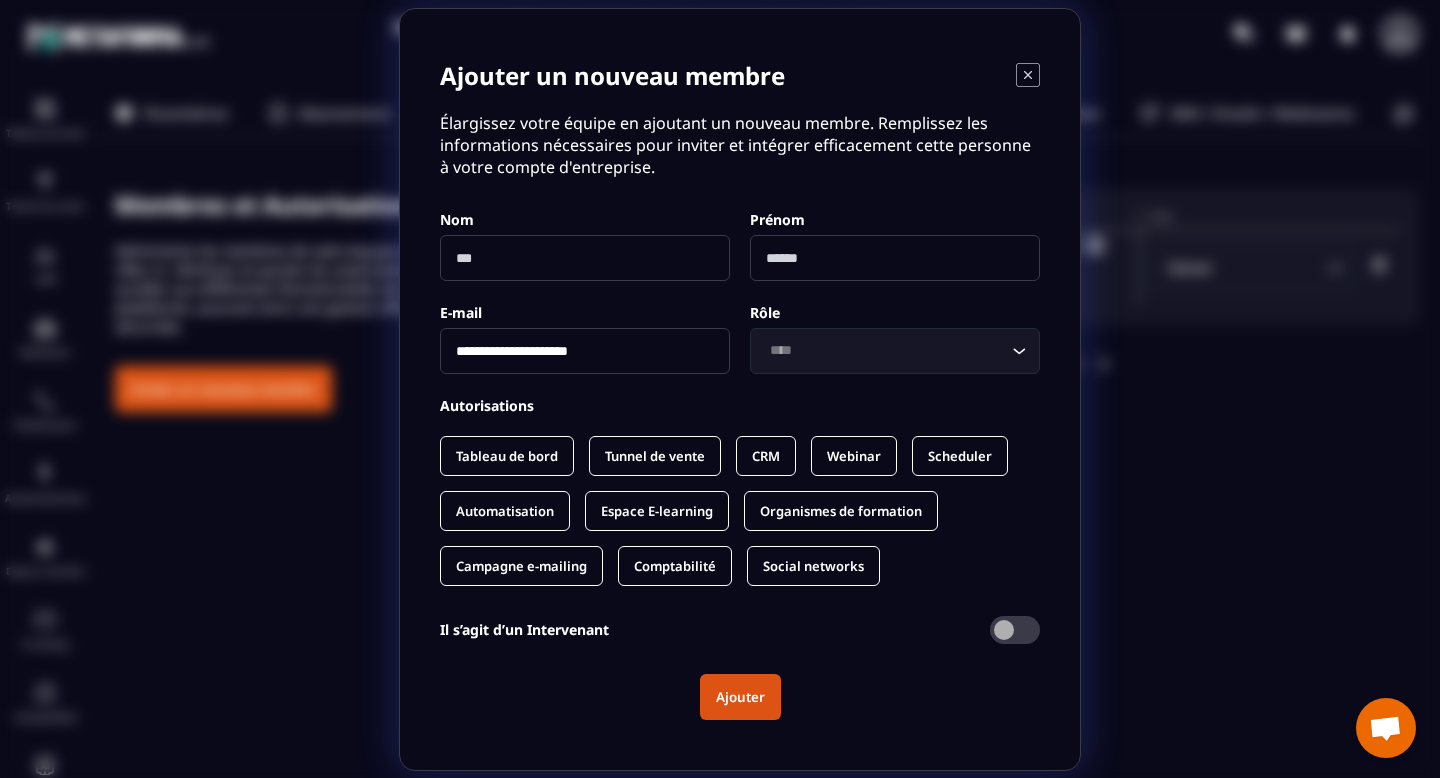 type on "**********" 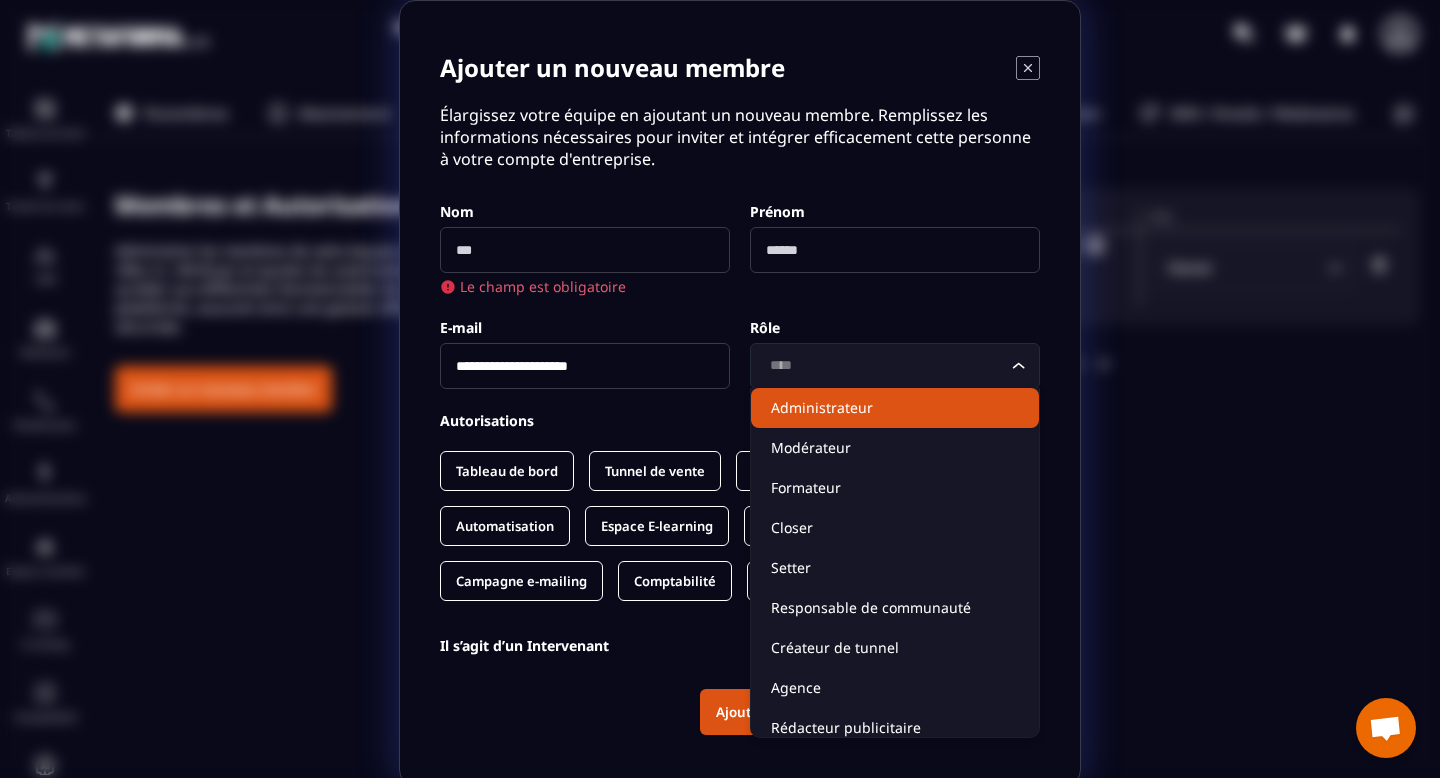 click on "Administrateur" 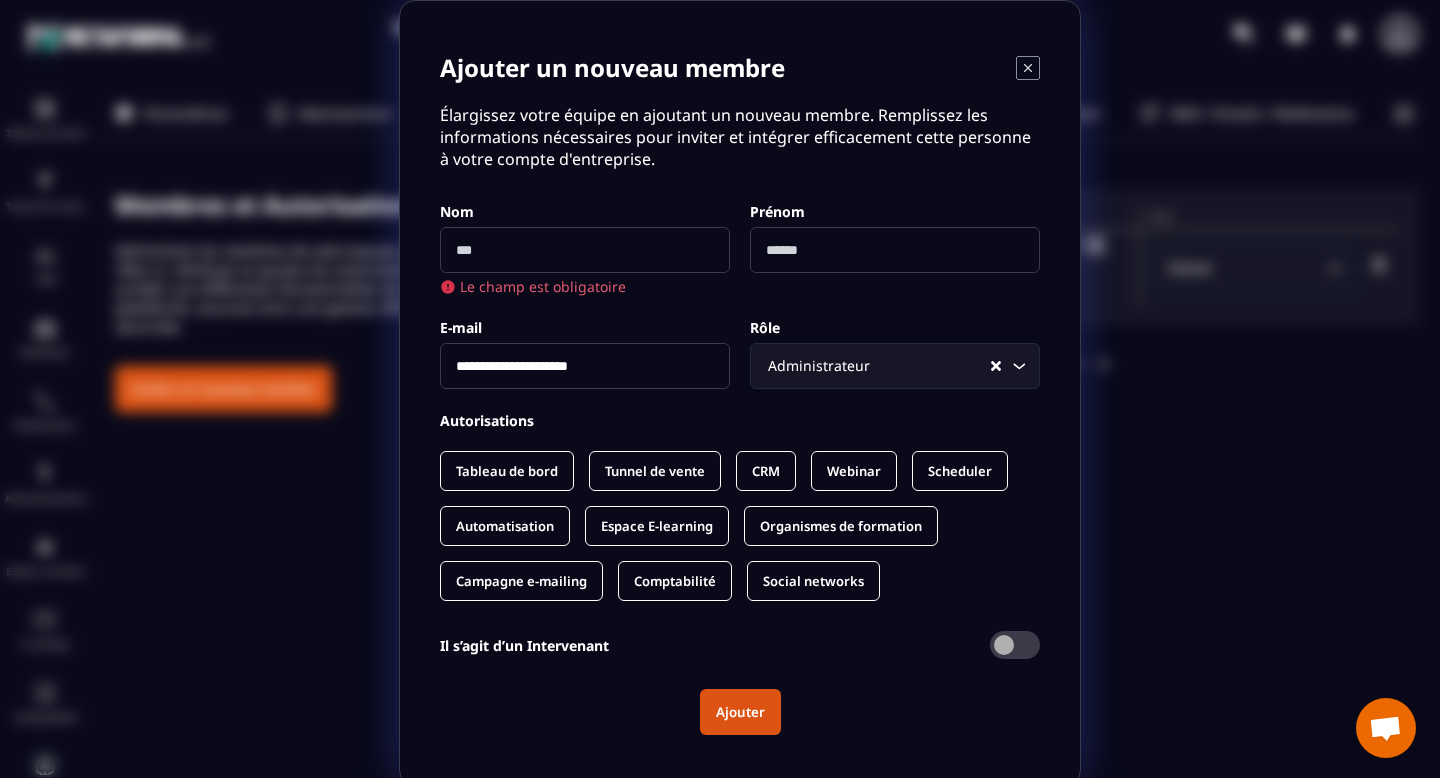 click at bounding box center (895, 250) 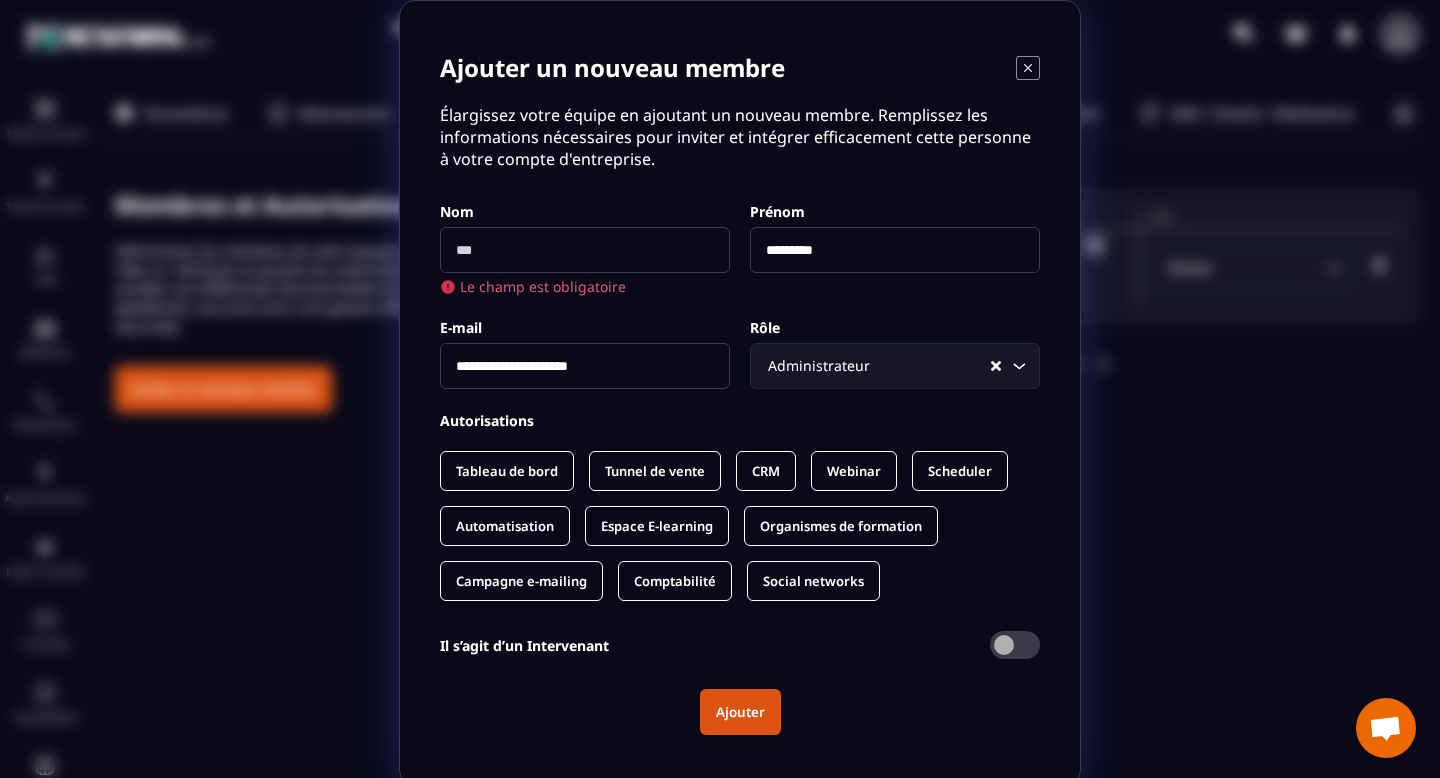 type on "*********" 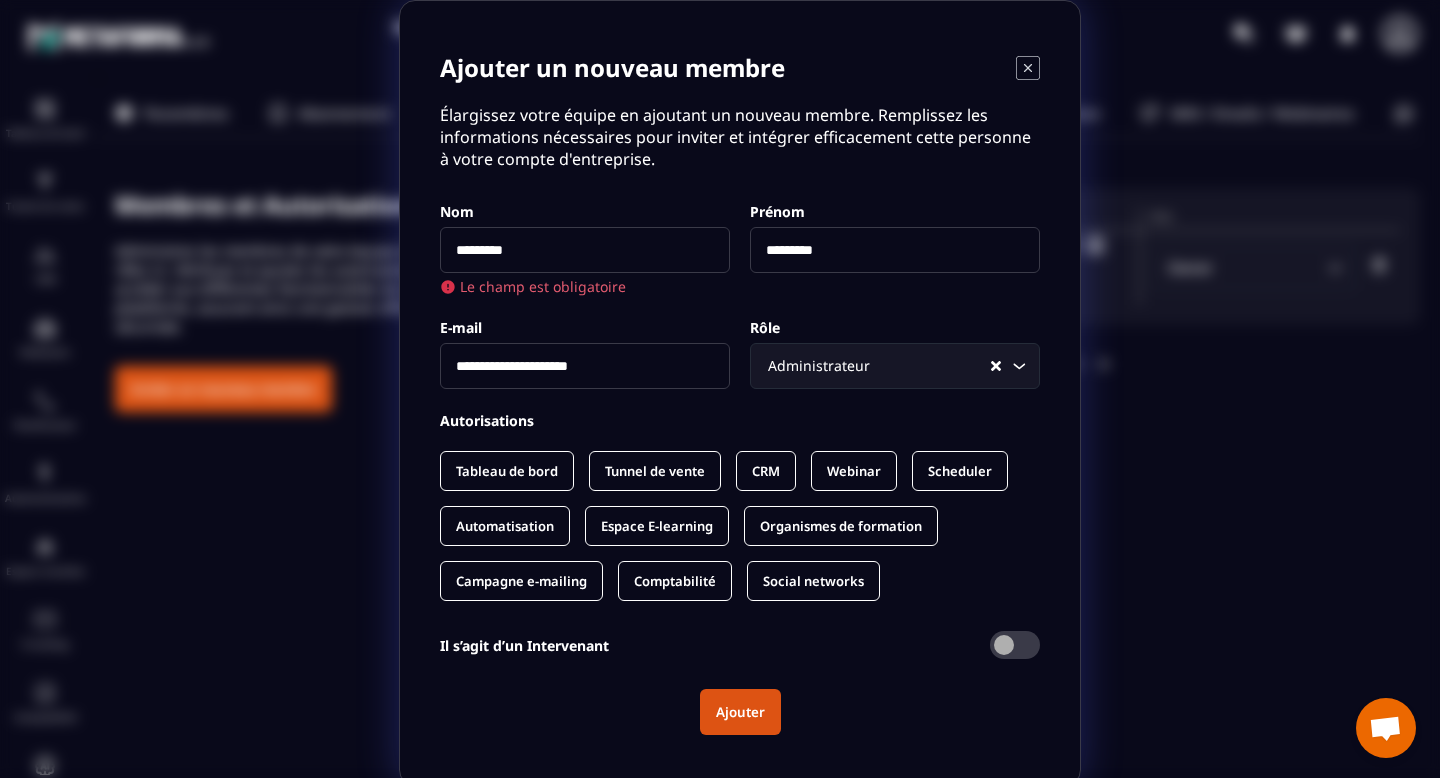 type on "*********" 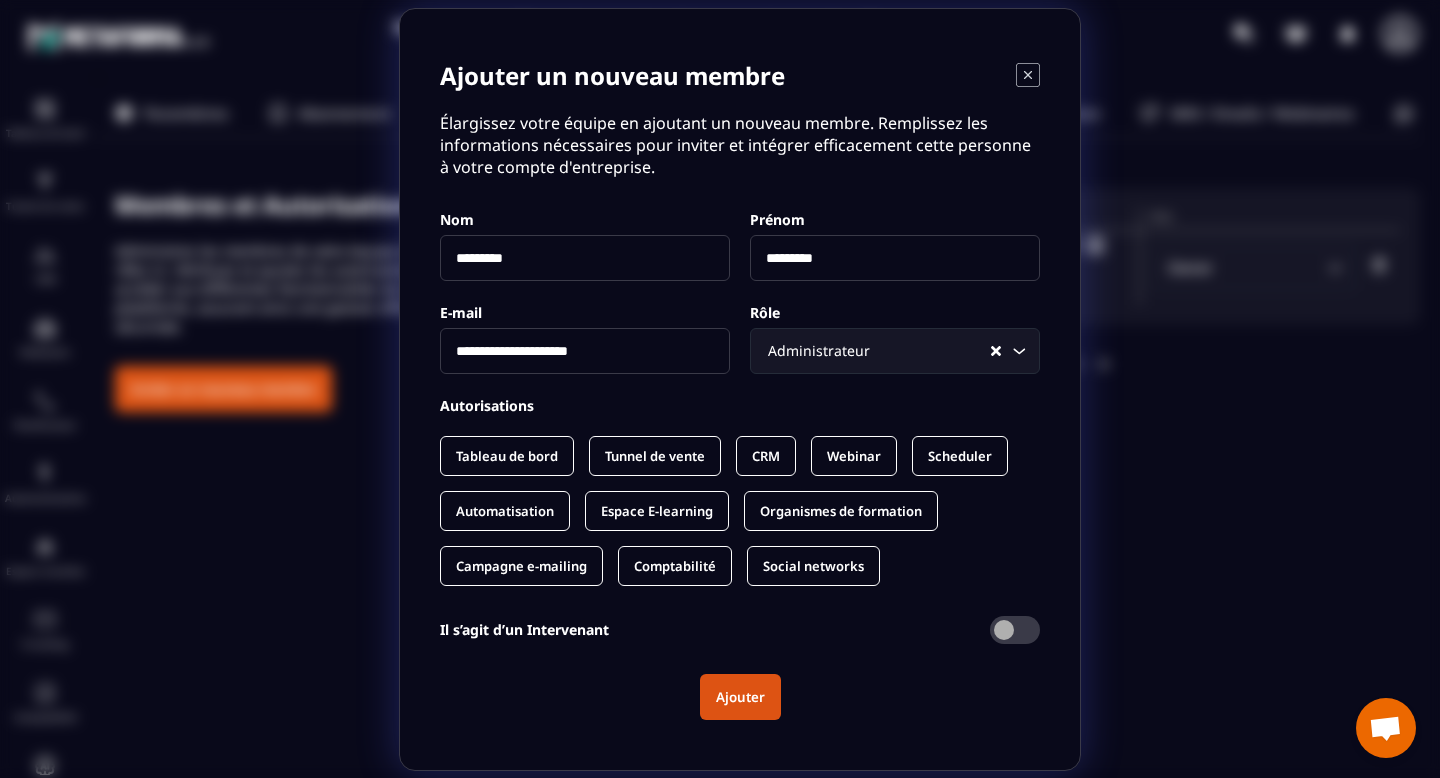 click on "**********" at bounding box center [740, 389] 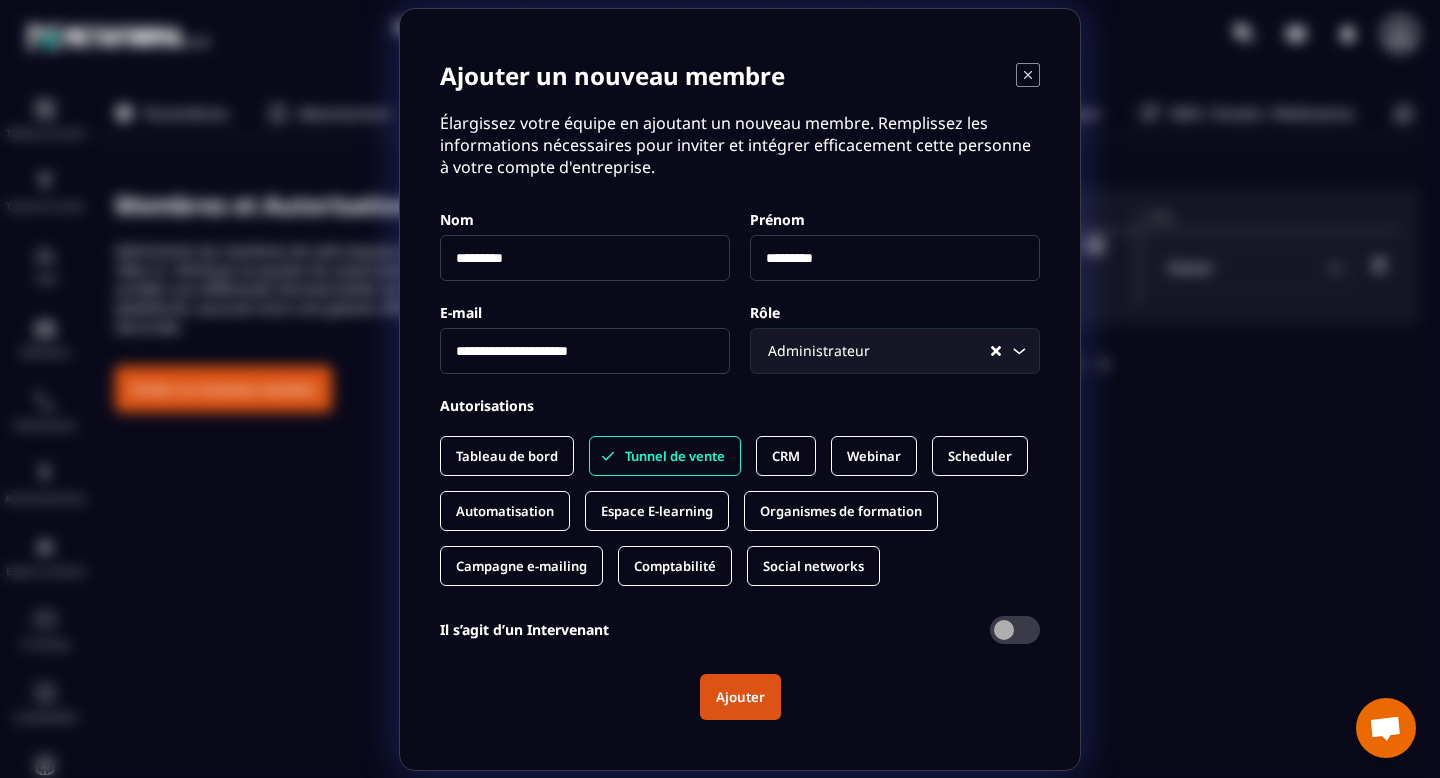click on "Tableau de bord" at bounding box center [507, 456] 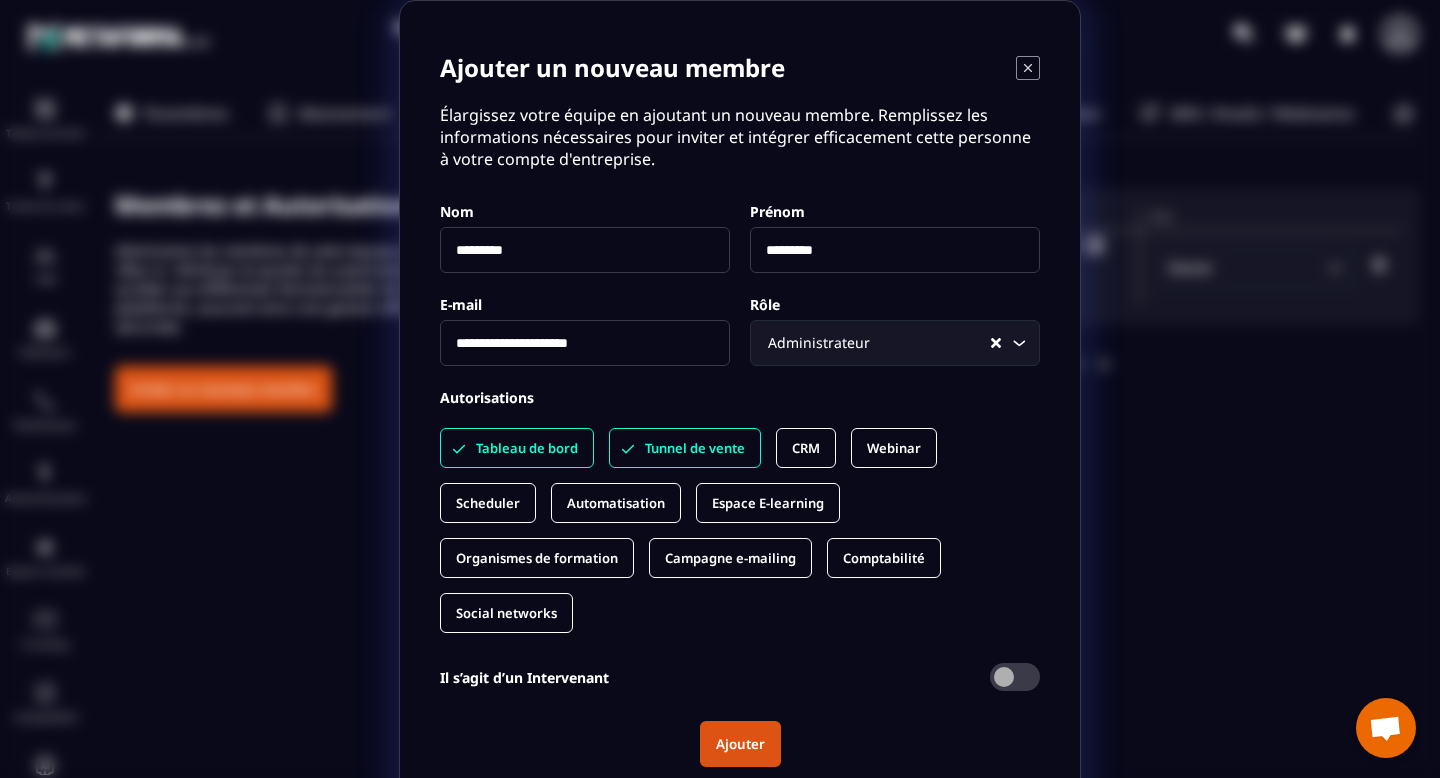 click on "CRM" at bounding box center [806, 448] 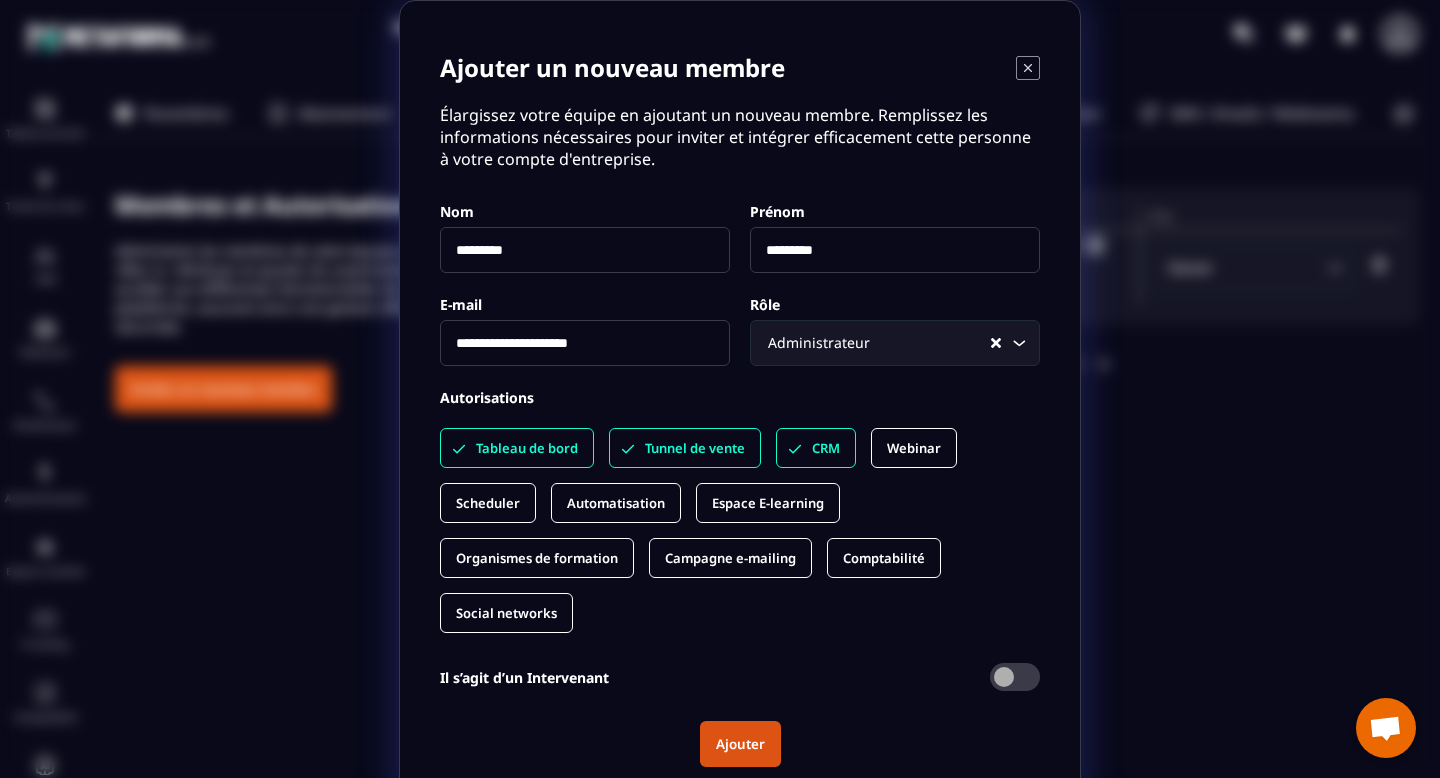 click on "Automatisation" at bounding box center (616, 503) 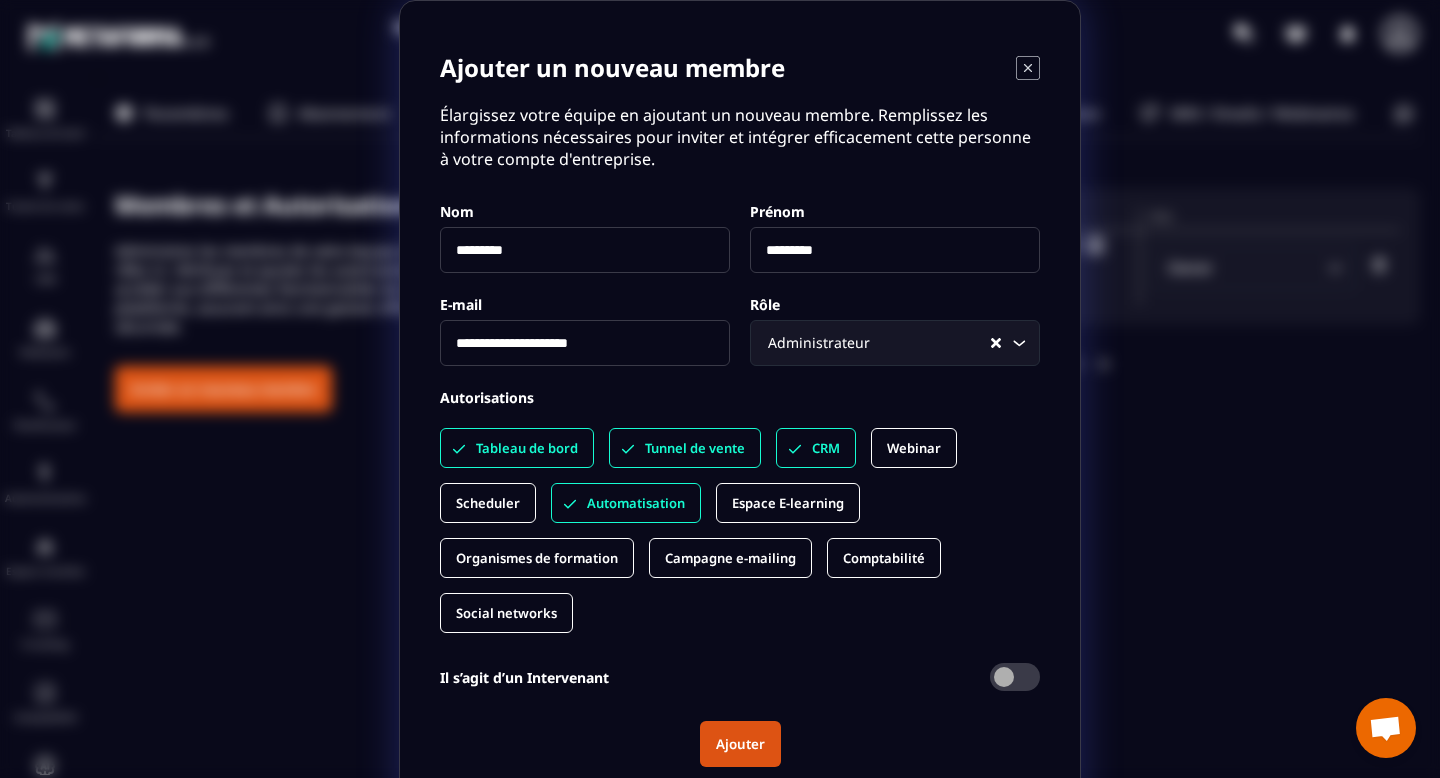 click on "Webinar" at bounding box center (914, 448) 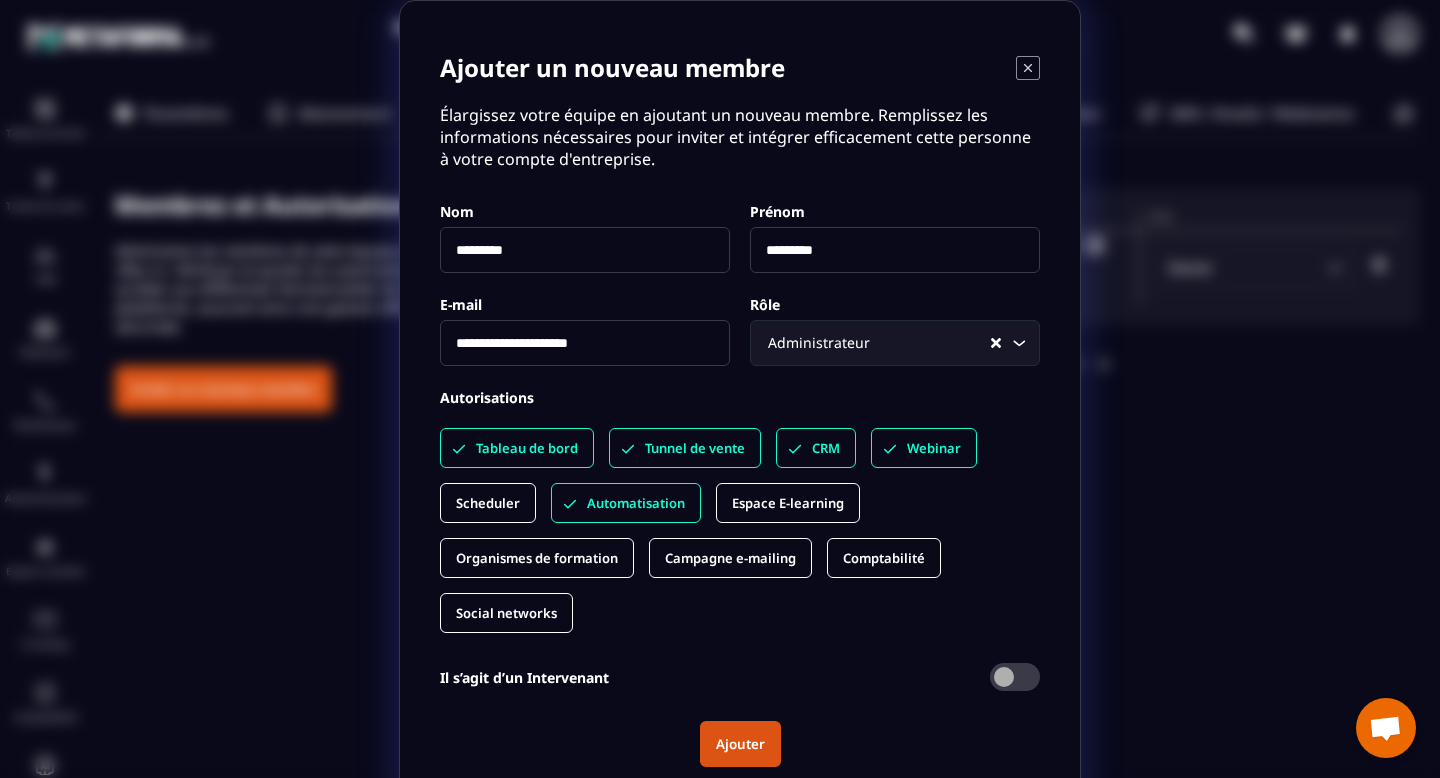 click on "Espace E-learning" 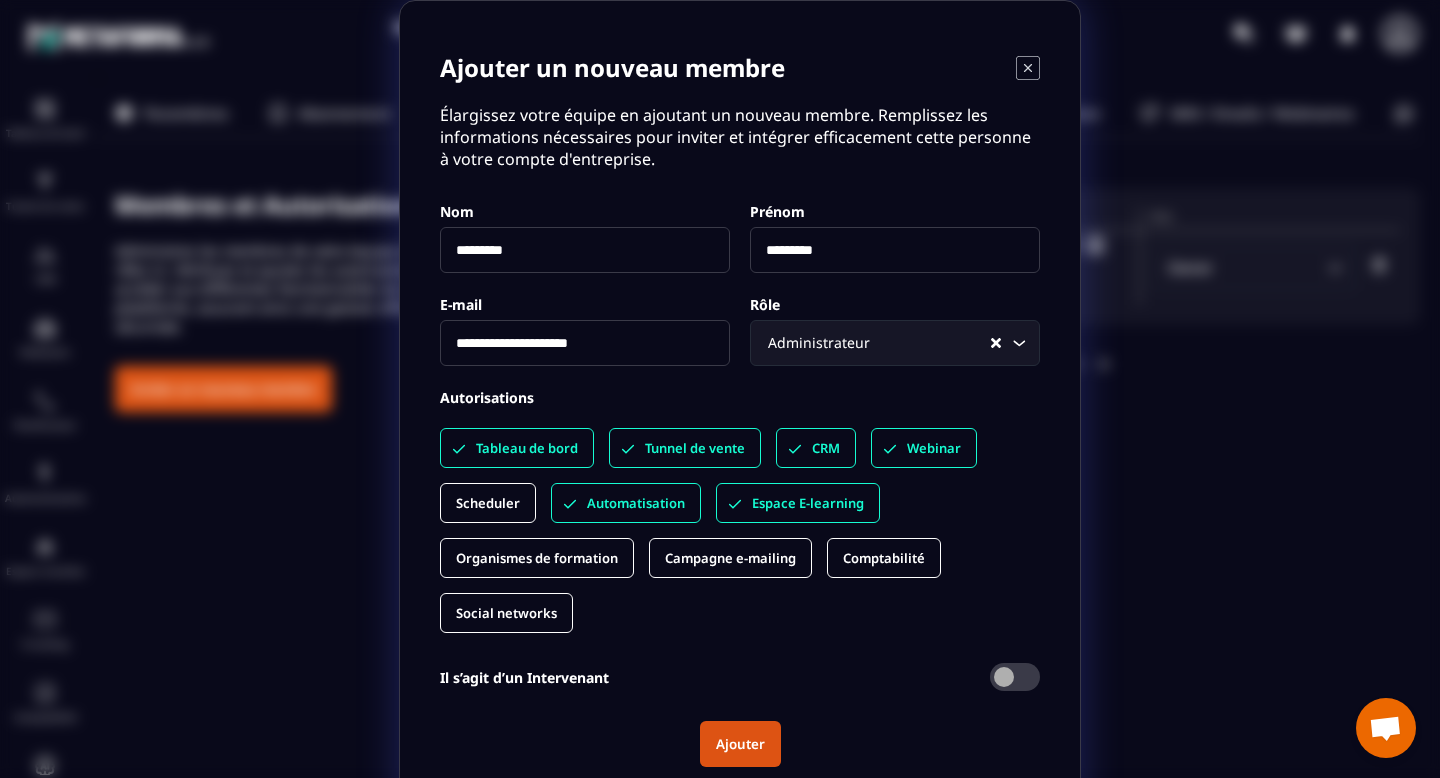 click on "Tableau de bord Tunnel de vente CRM Webinar Scheduler Automatisation Espace E-learning Organismes de formation Campagne e-mailing Comptabilité Social networks" 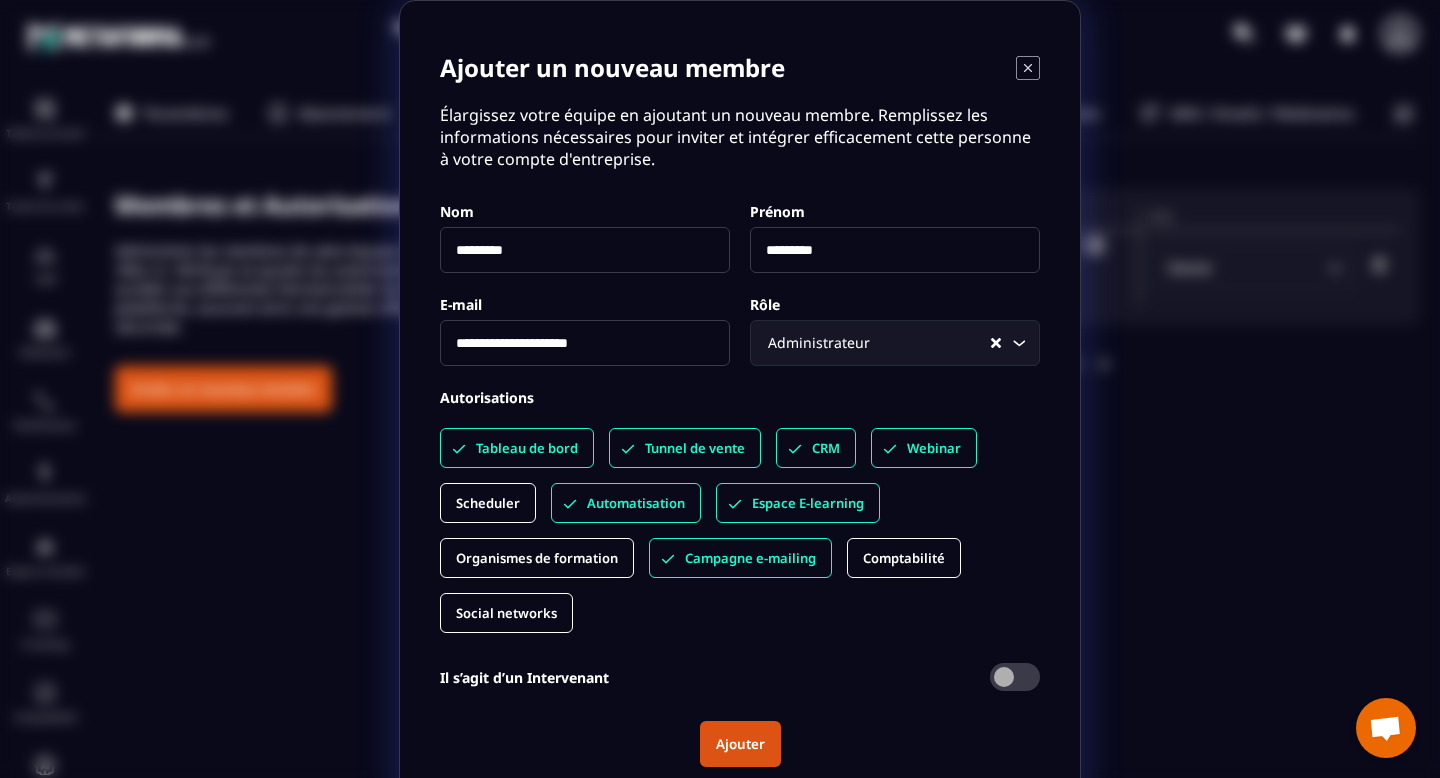 click on "Comptabilité" at bounding box center [904, 558] 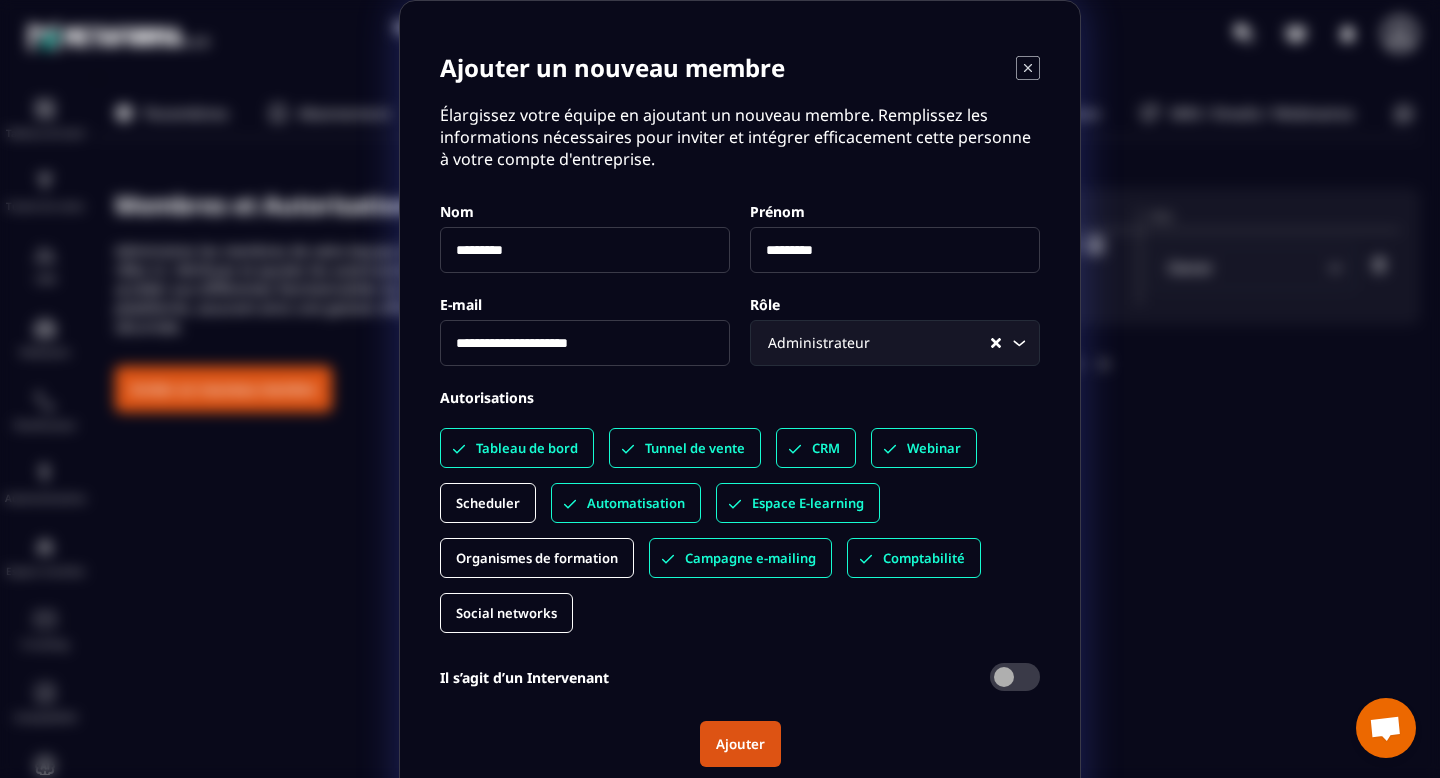 click on "Organismes de formation" 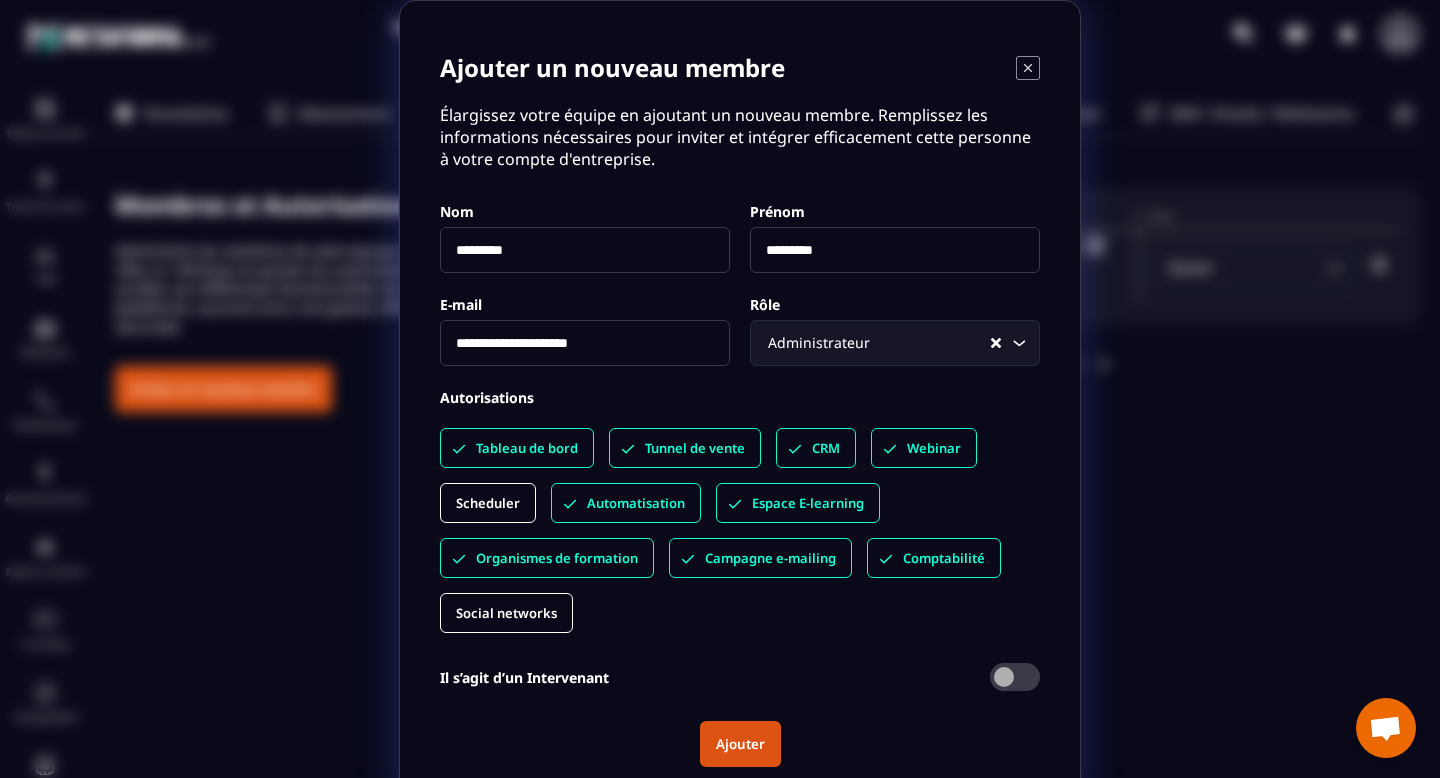 click on "Scheduler" at bounding box center (488, 503) 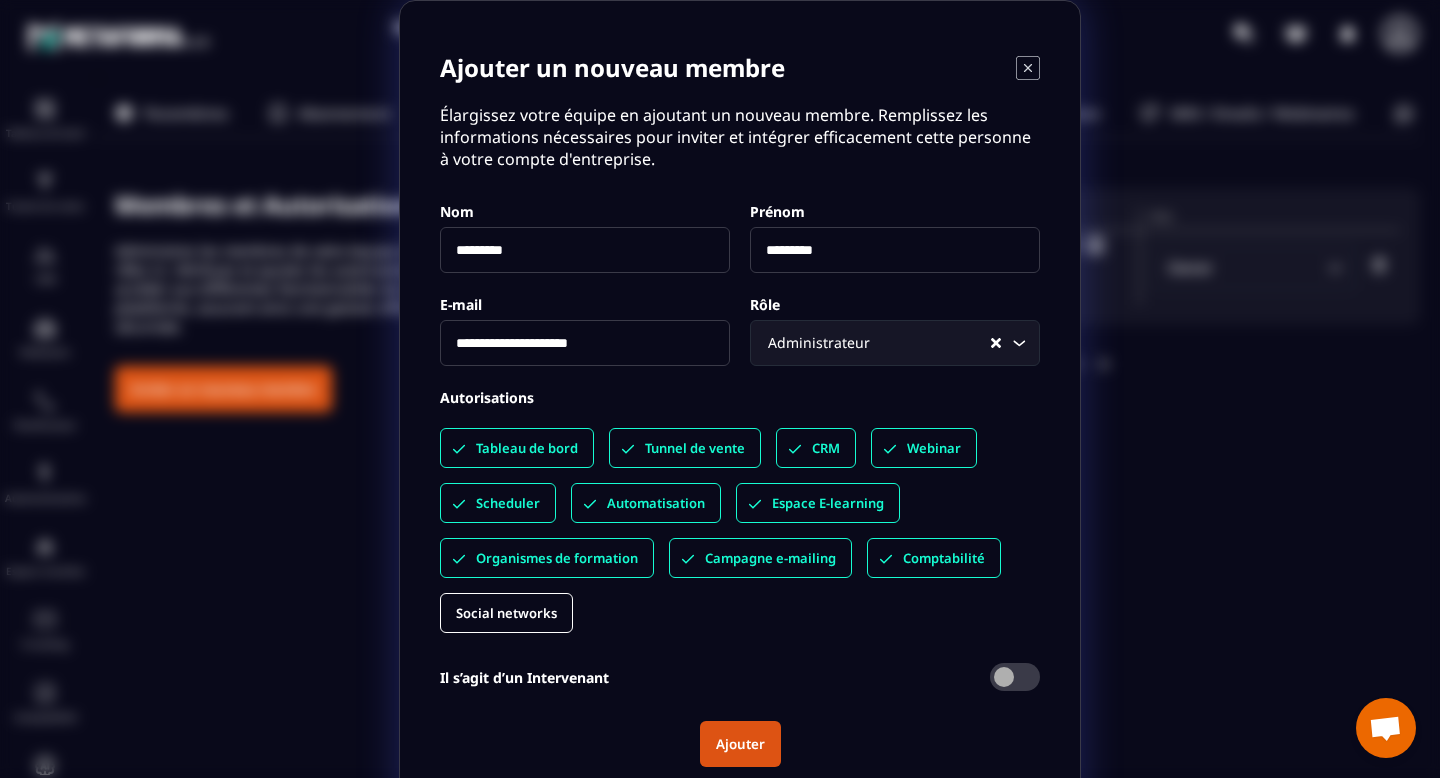 click on "Social networks" 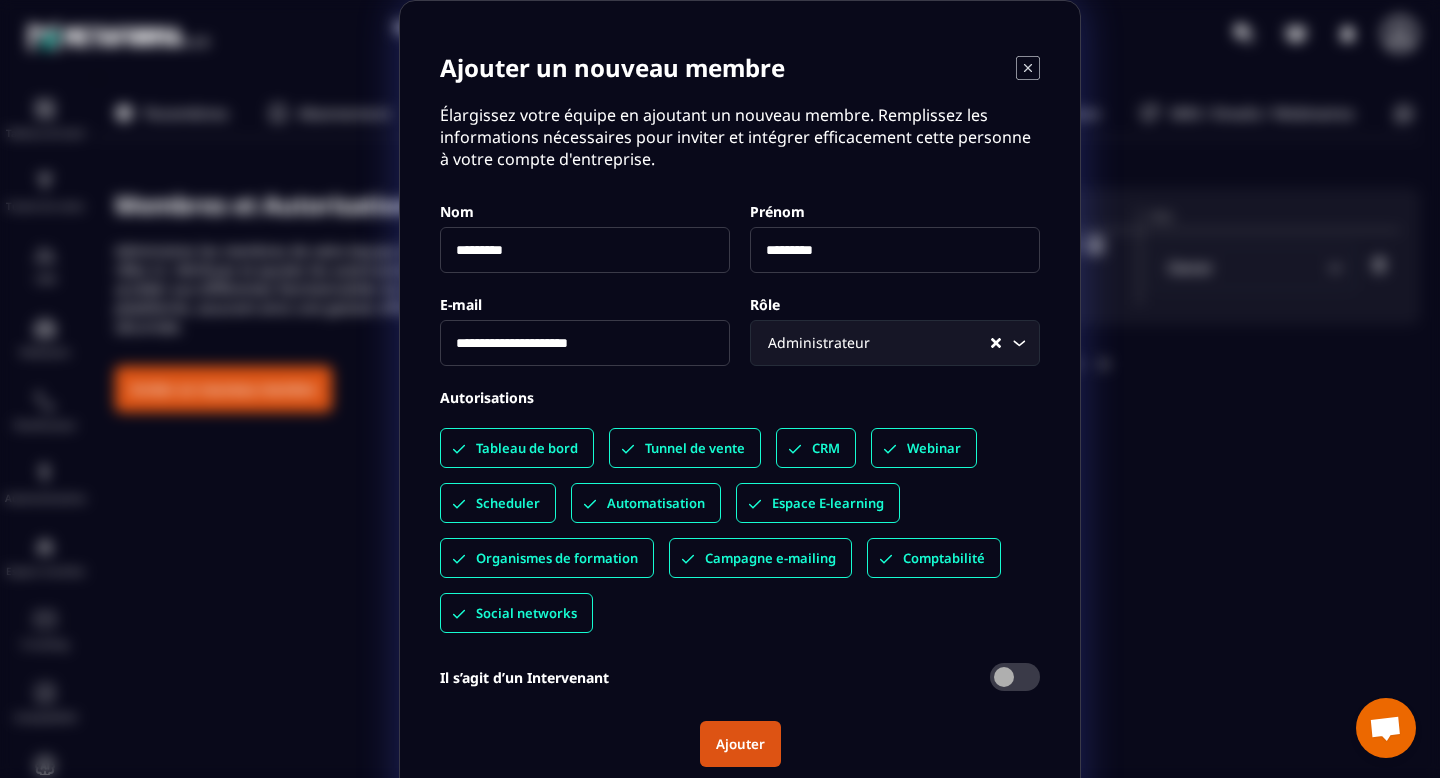 click on "Social networks" 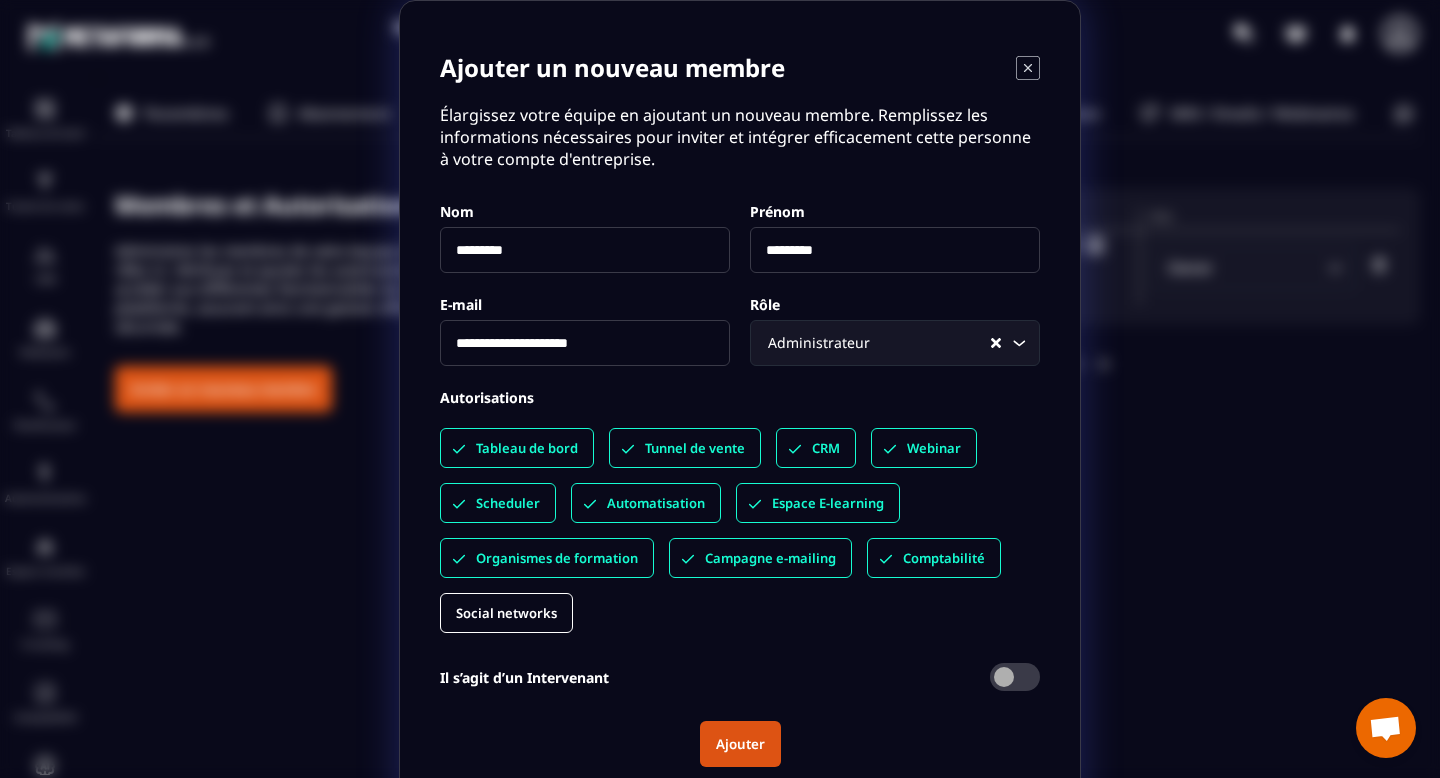 click on "Comptabilité" at bounding box center [944, 558] 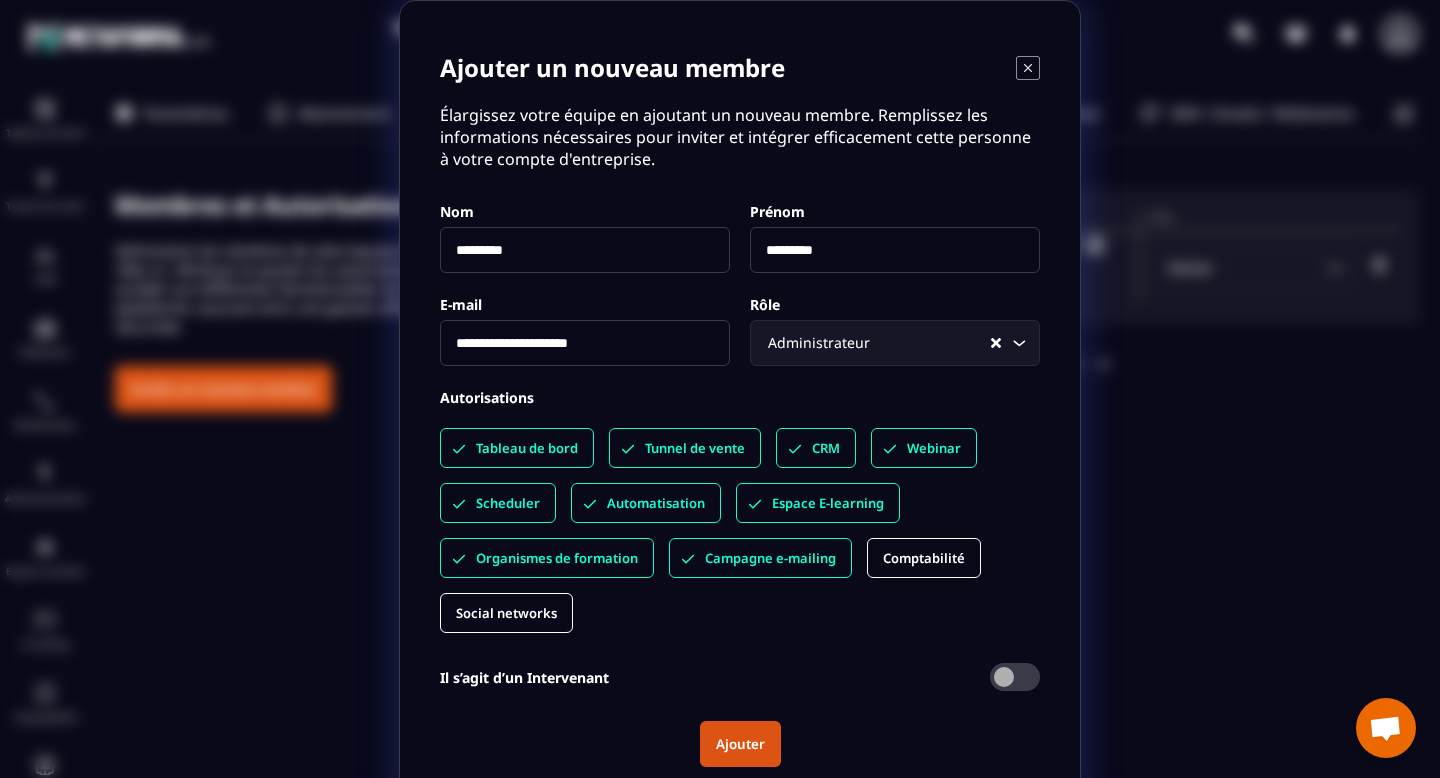 click on "Ajouter" at bounding box center (740, 744) 